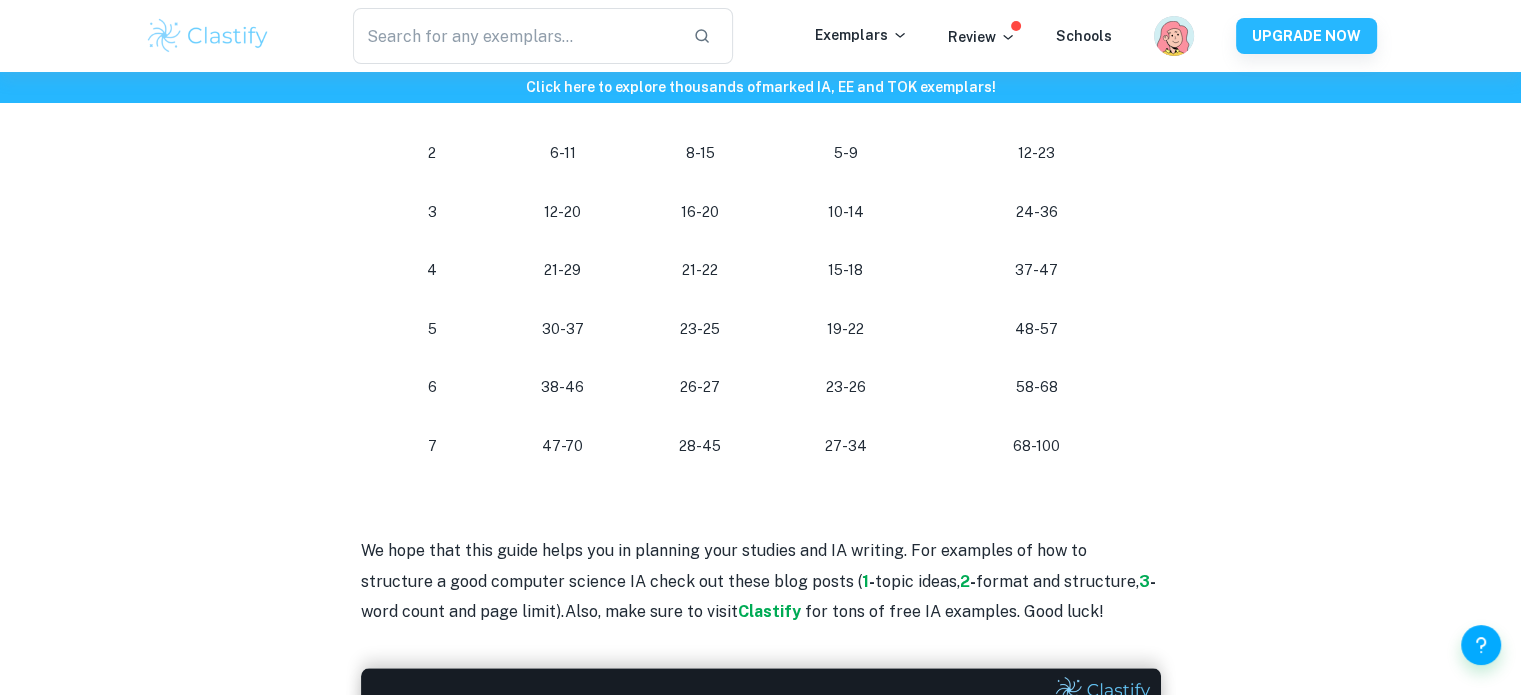 scroll, scrollTop: 2000, scrollLeft: 0, axis: vertical 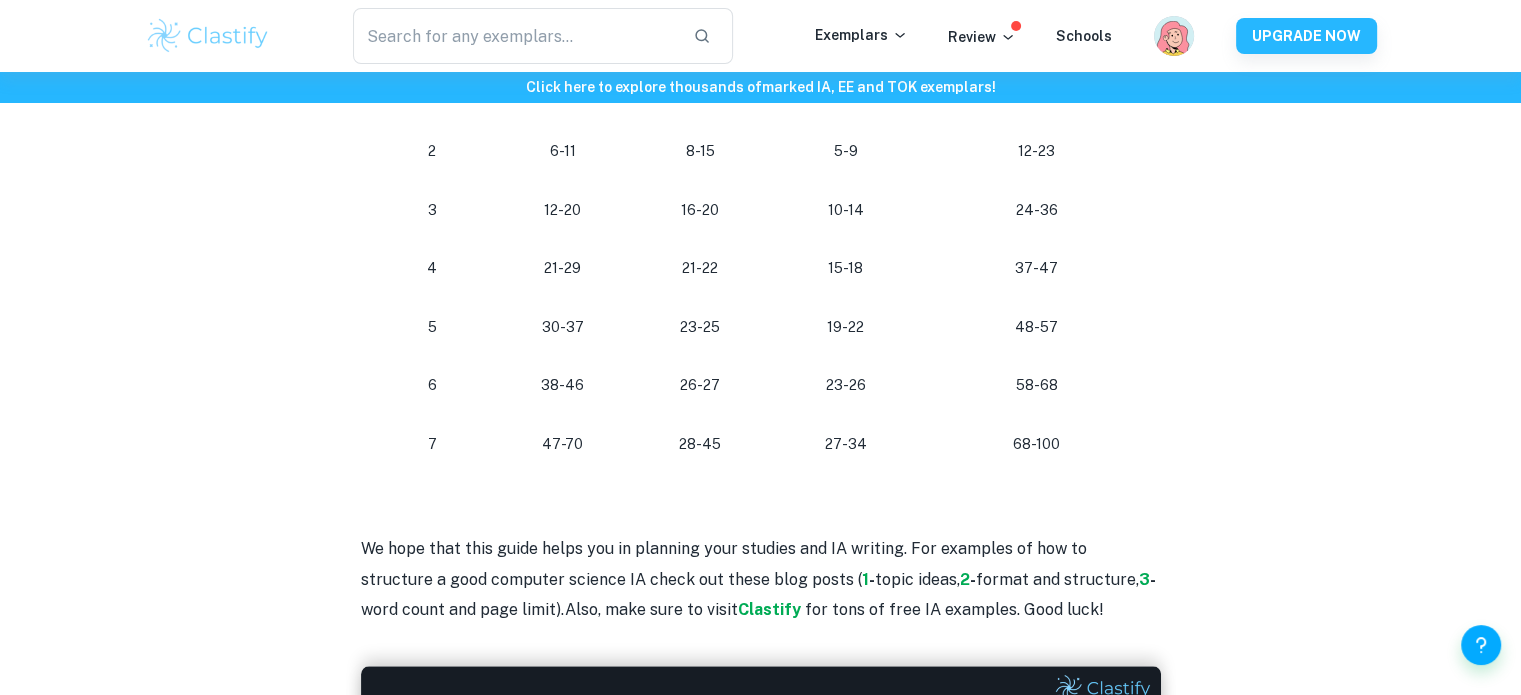 click on "68-100" at bounding box center (1036, 444) 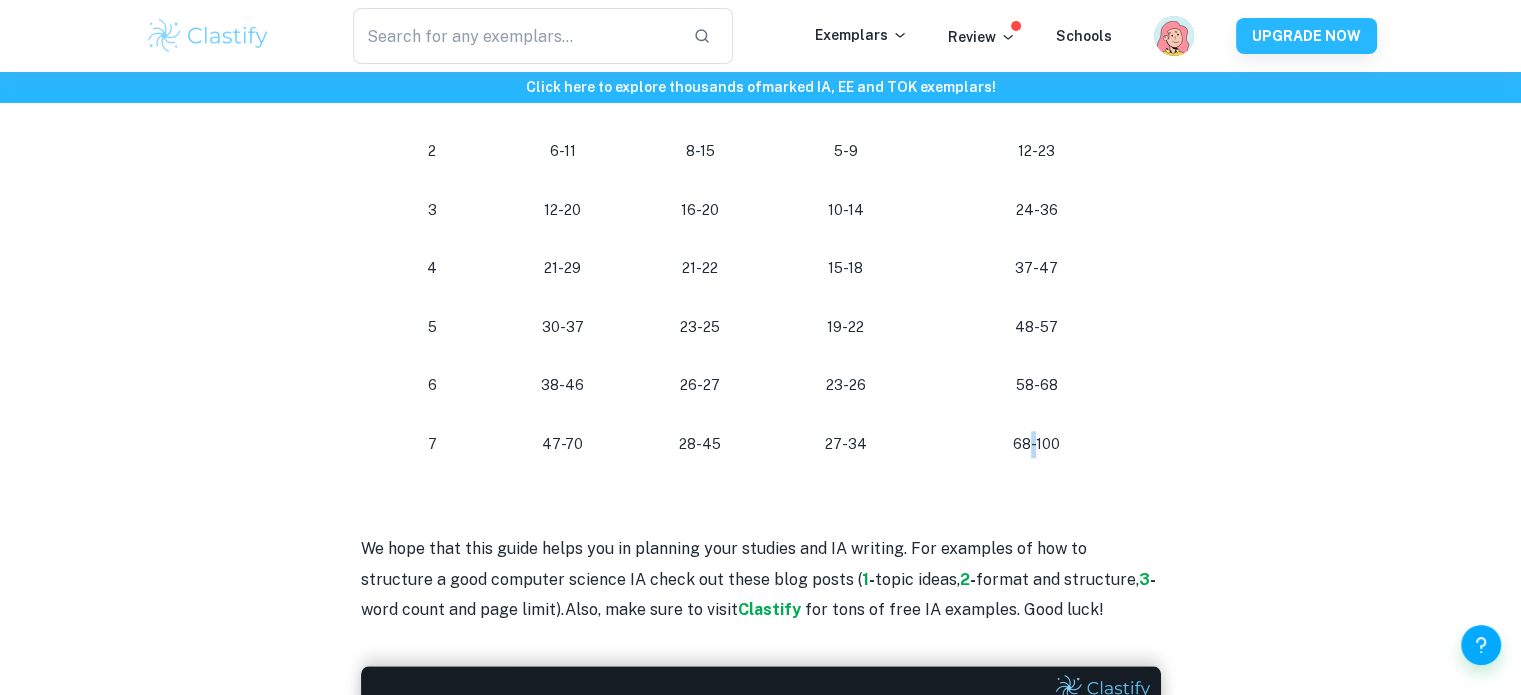 click on "68-100" at bounding box center [1036, 444] 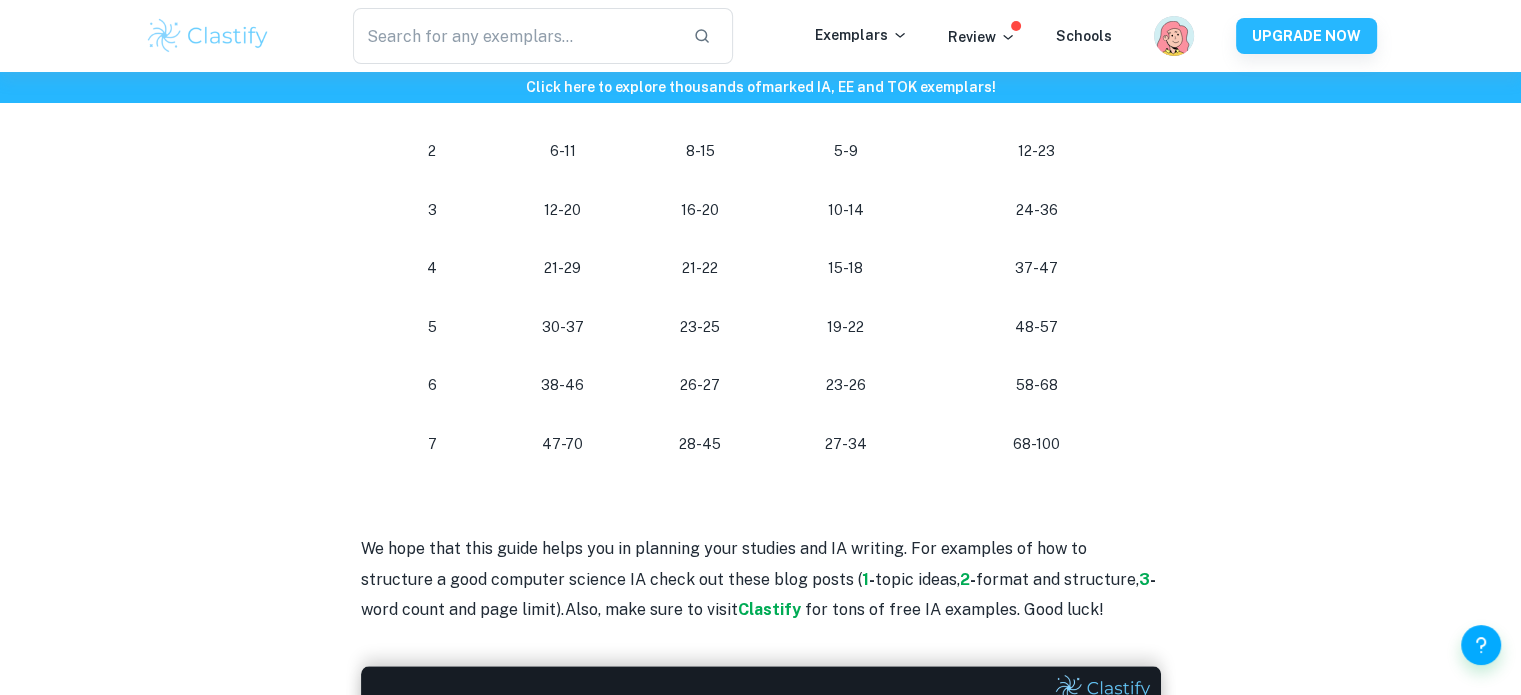click on "68-100" at bounding box center [1036, 444] 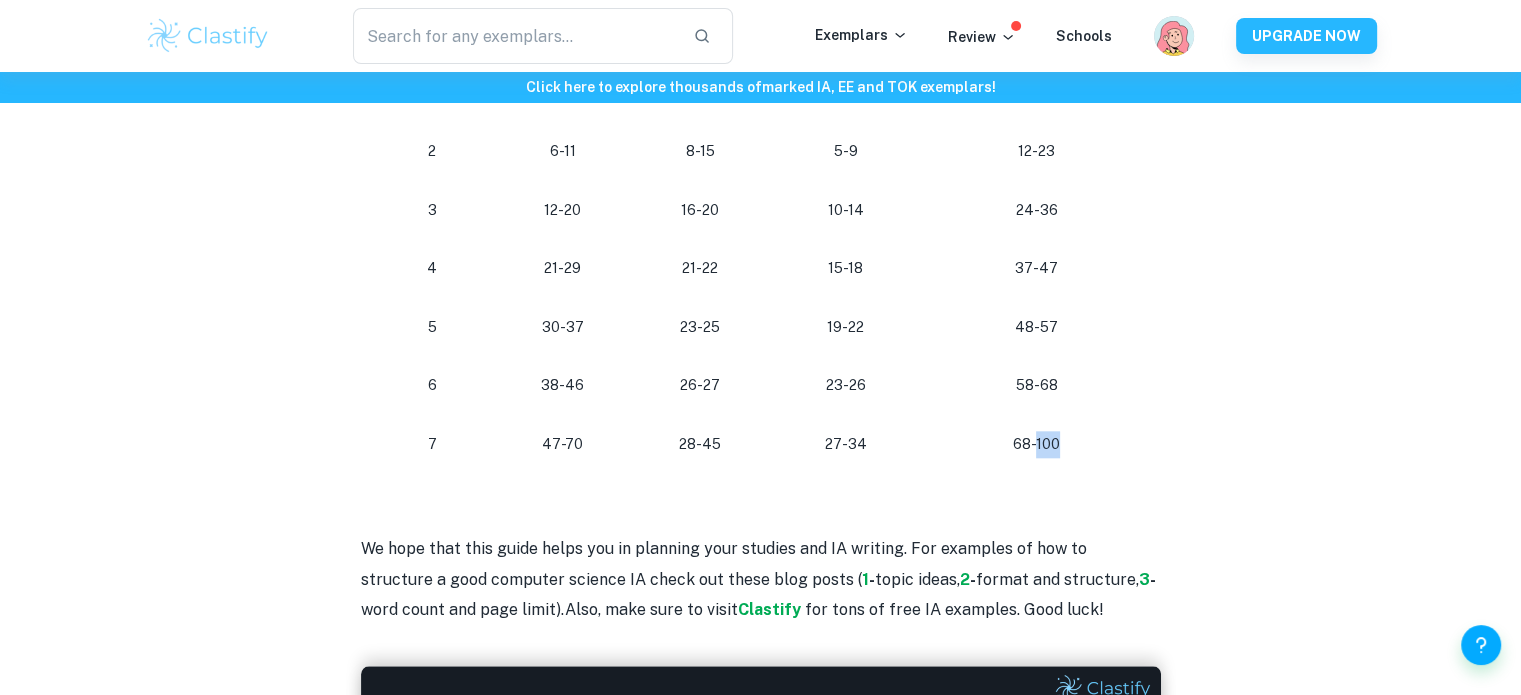 click on "68-100" at bounding box center [1036, 444] 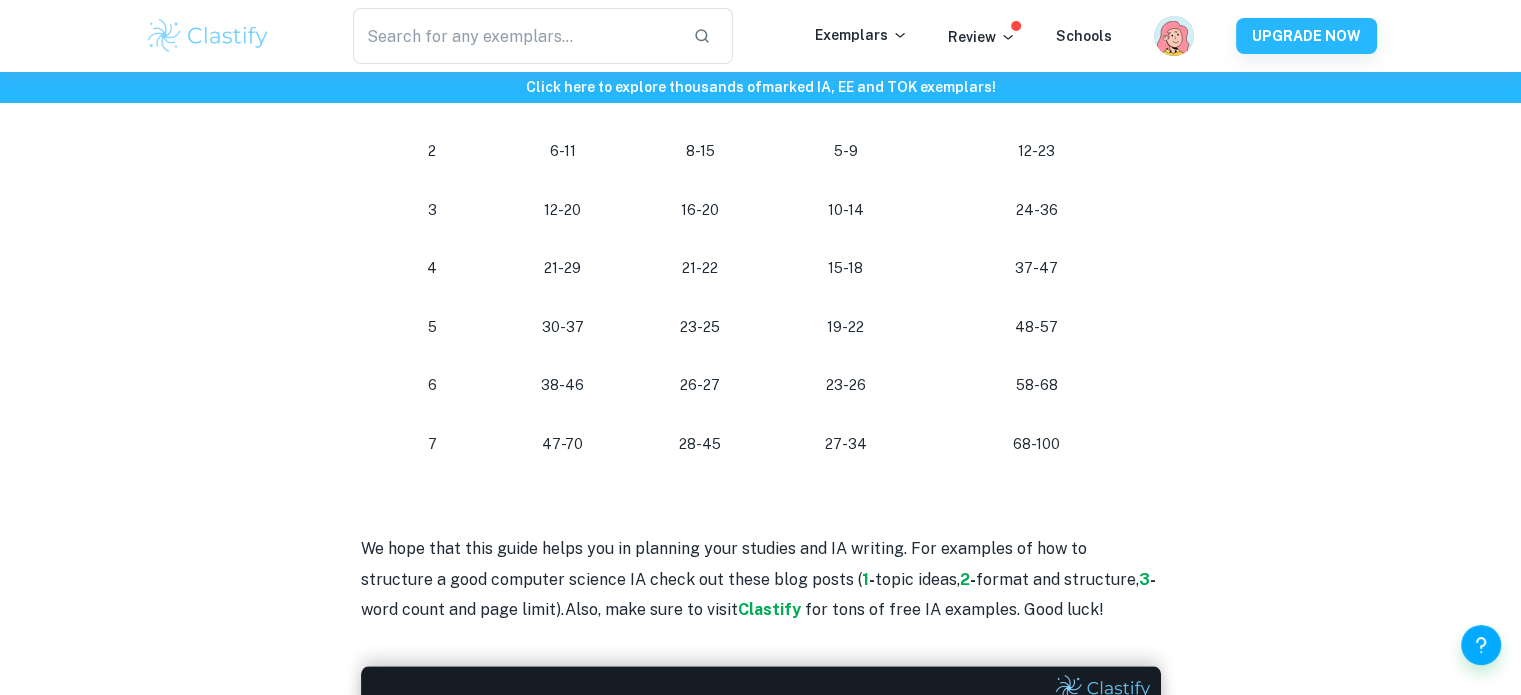 click on "68-100" at bounding box center (1036, 444) 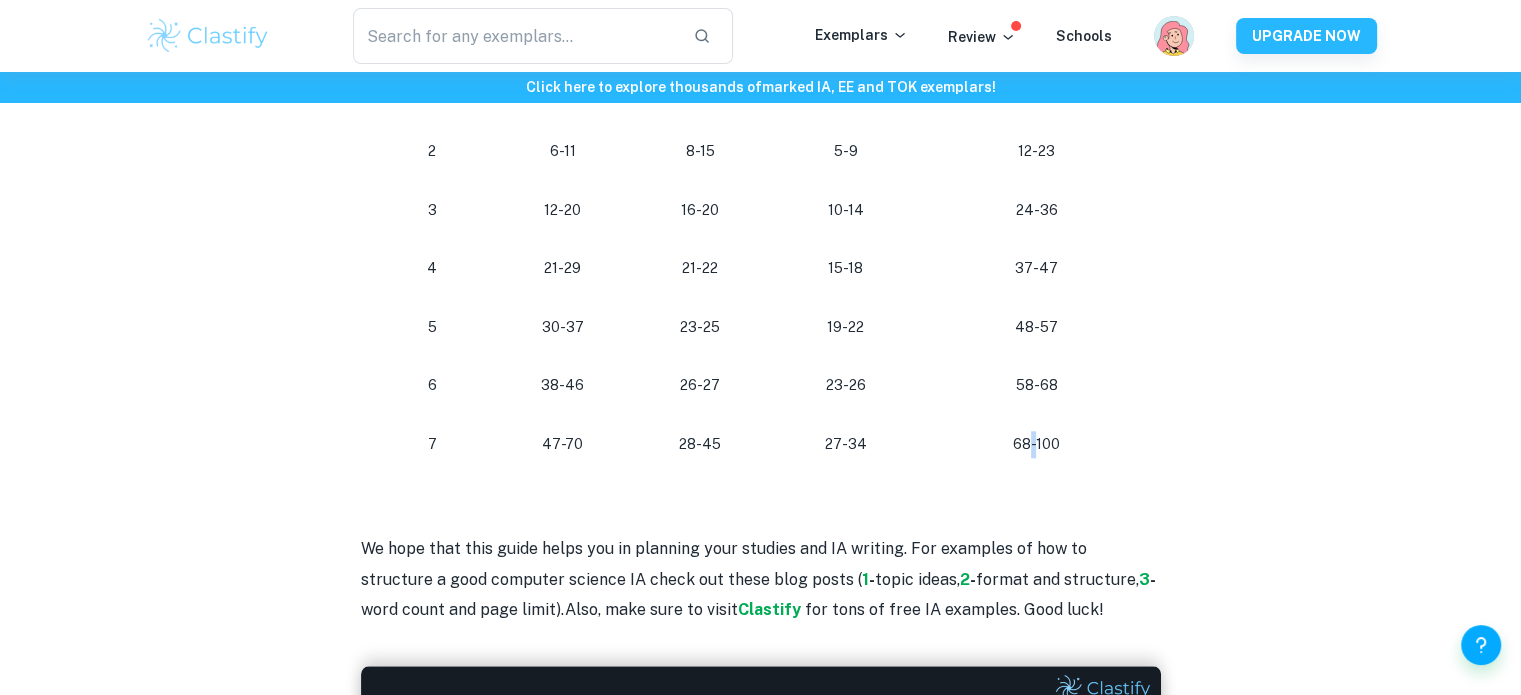 click on "68-100" at bounding box center (1036, 444) 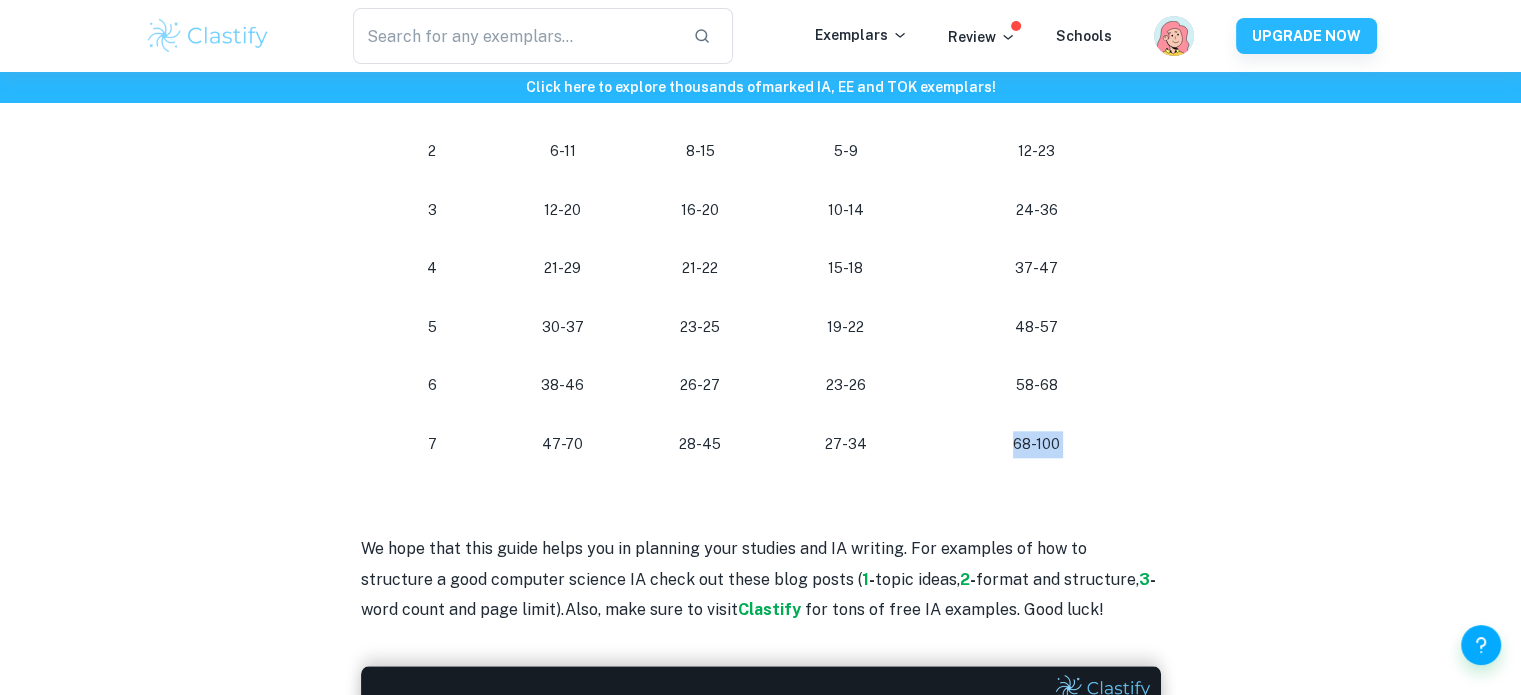 click on "68-100" at bounding box center [1036, 444] 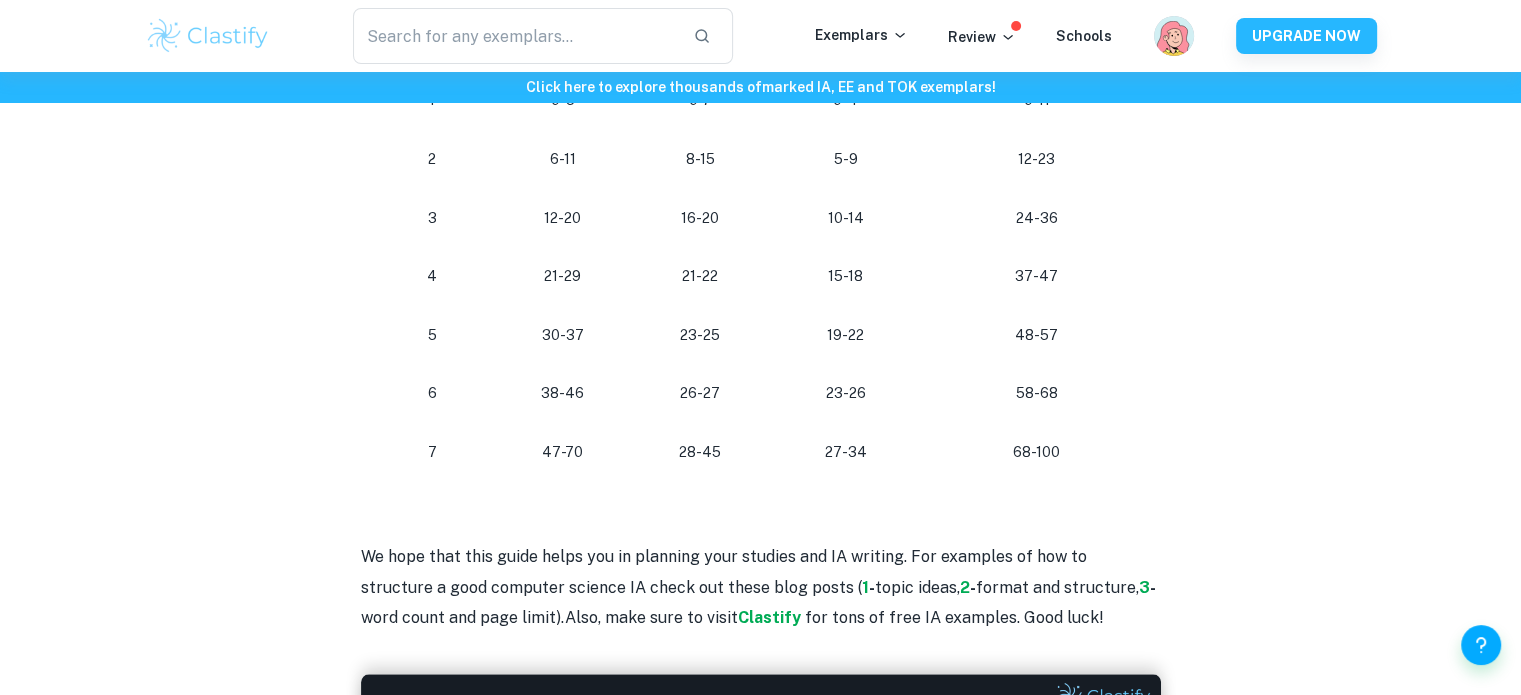 scroll, scrollTop: 1992, scrollLeft: 0, axis: vertical 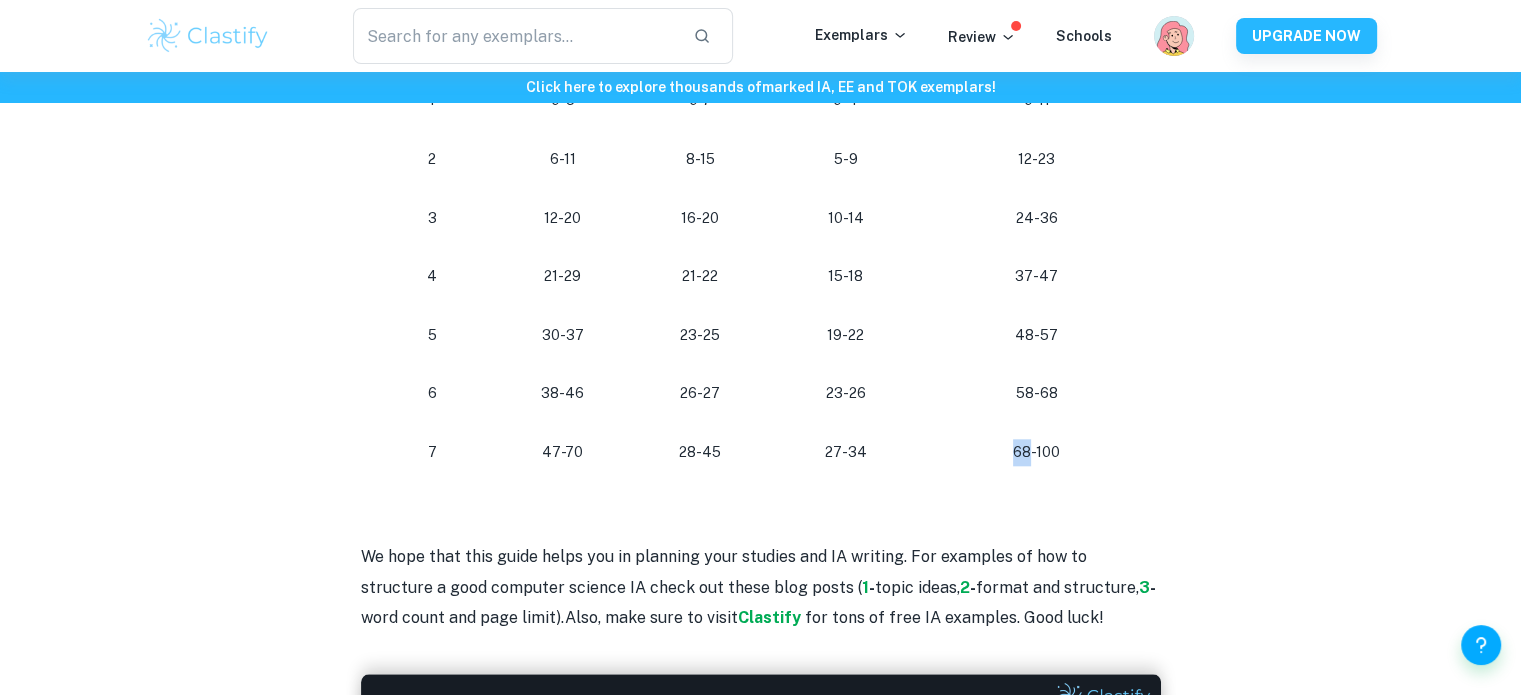 click on "68-100" at bounding box center [1036, 452] 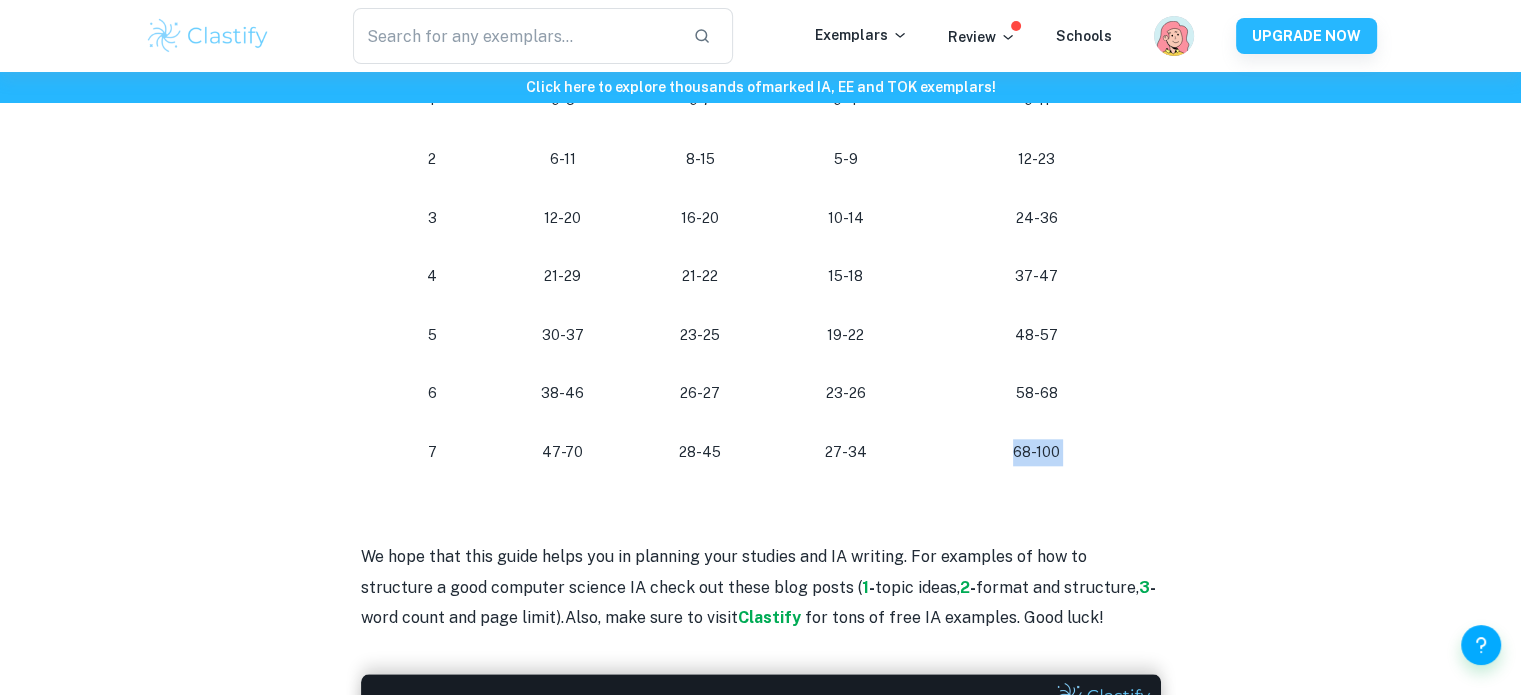 click on "68-100" at bounding box center [1036, 452] 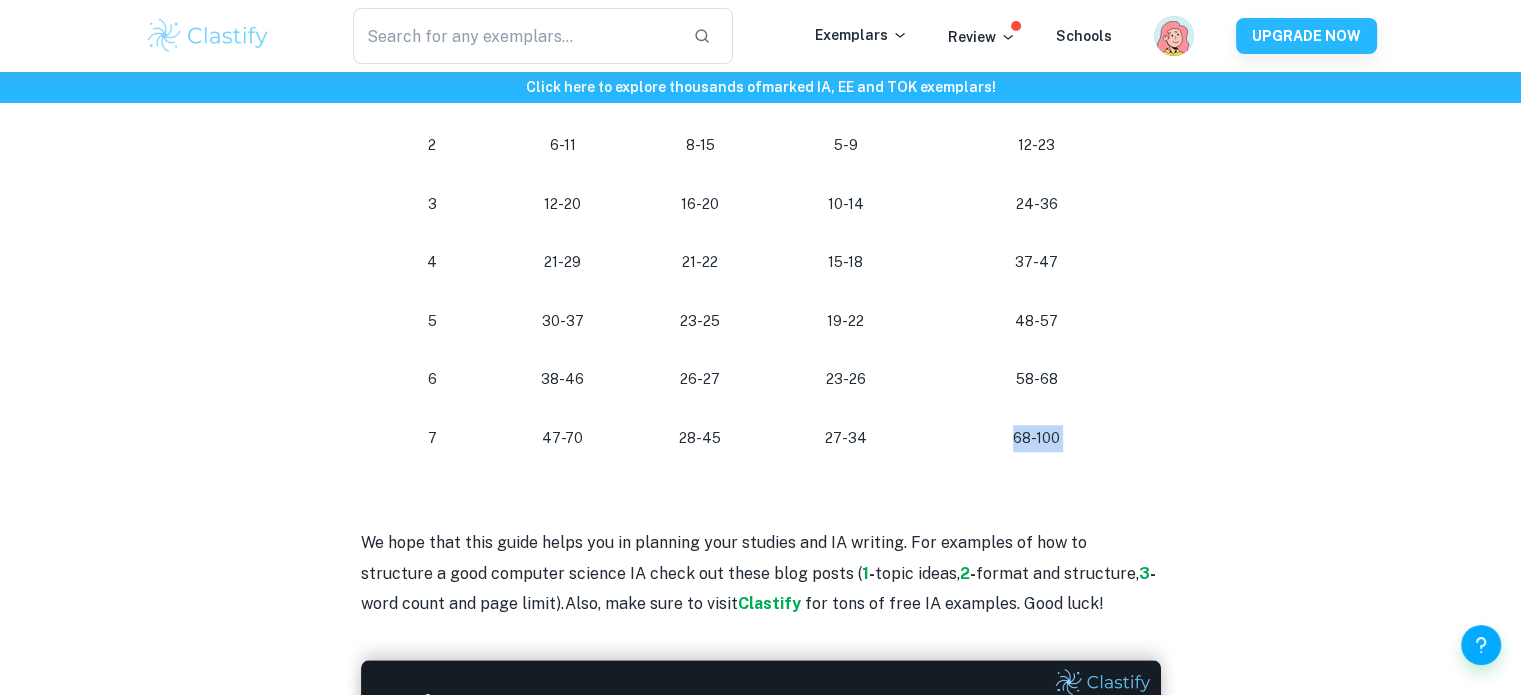 scroll, scrollTop: 2000, scrollLeft: 0, axis: vertical 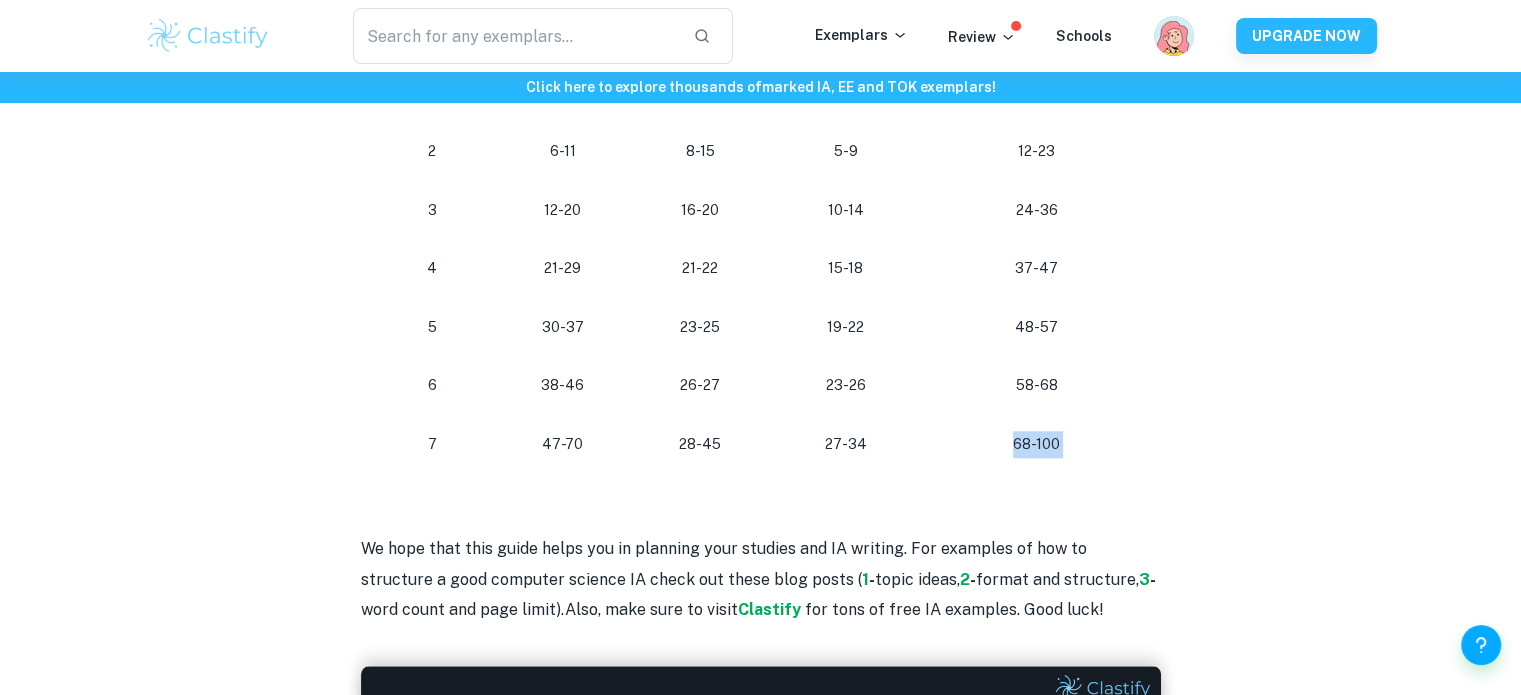 click on "IB Computer Science Grade Boundaries By  [PERSON_NAME] • [DATE] Get feedback on your  Computer Science IA Marked only by official IB examiners Learn more Are you in the process of preparing for your IB Computer Science exams or writing your IA and wondering how you can get the highest score possible? This post is here to help you identify the grade boundaries so you can plan yourself accordingly. Keep in mind that these values change from session to session and hence are only an indicator of the approximate marks you would need for a certain grade, but feel free to use this guide as a planning tool!     IB Computer Science HL Grade Boundaries   The following grade boundaries are  based on official IB [DATE] grade boundaries.   Points needed Grade Paper 1 Paper 2 Paper 3 Solution Final grade (%) 1 0-11 0-10 0-5 0-4 0-13 2 12-23 11-20 6-11 5-9 14-28 3 24-35 [PHONE_NUMBER] [PHONE_NUMBER] [PHONE_NUMBER] [PHONE_NUMBER] [PHONE_NUMBER] [PHONE_NUMBER] [PHONE_NUMBER] [PHONE_NUMBER] [PHONE_NUMBER] [PHONE_NUMBER] [PHONE_NUMBER]" at bounding box center (761, -439) 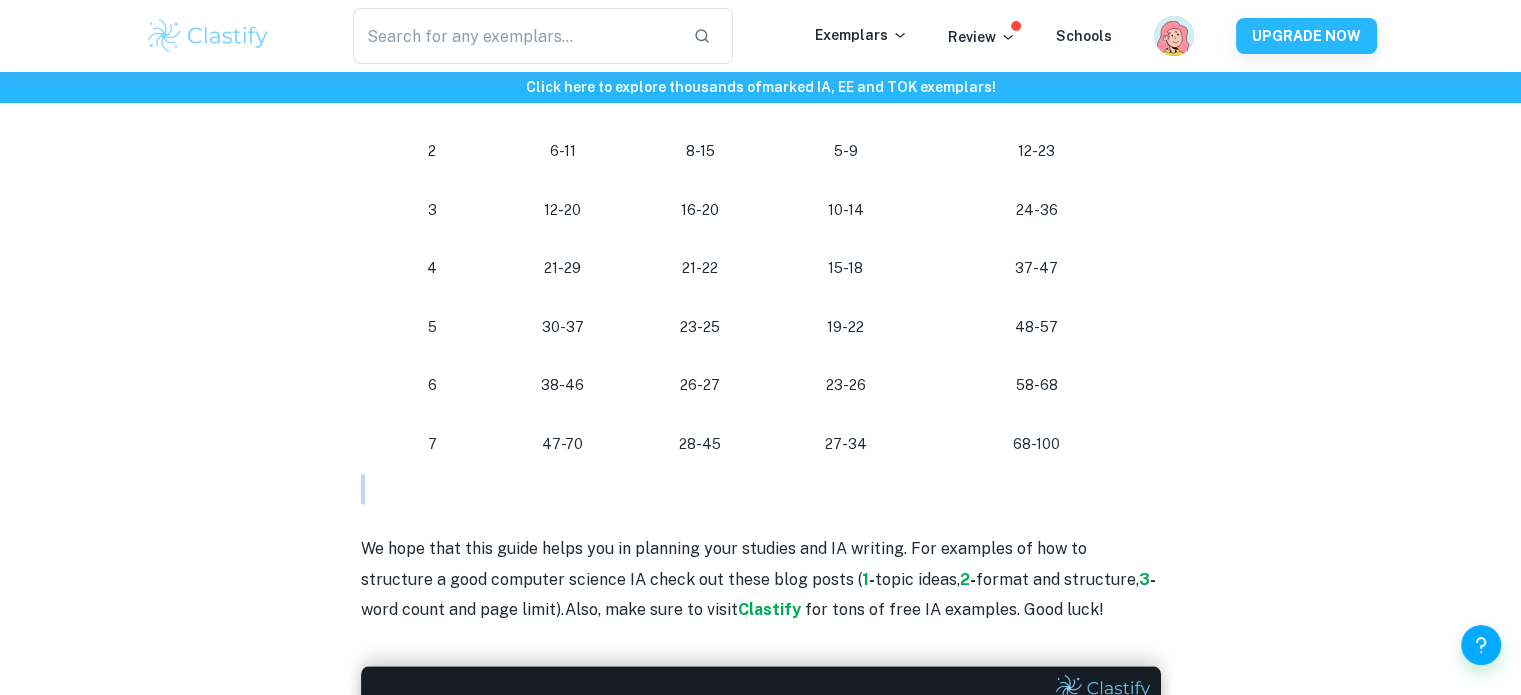 click on "IB Computer Science Grade Boundaries By  [PERSON_NAME] • [DATE] Get feedback on your  Computer Science IA Marked only by official IB examiners Learn more Are you in the process of preparing for your IB Computer Science exams or writing your IA and wondering how you can get the highest score possible? This post is here to help you identify the grade boundaries so you can plan yourself accordingly. Keep in mind that these values change from session to session and hence are only an indicator of the approximate marks you would need for a certain grade, but feel free to use this guide as a planning tool!     IB Computer Science HL Grade Boundaries   The following grade boundaries are  based on official IB [DATE] grade boundaries.   Points needed Grade Paper 1 Paper 2 Paper 3 Solution Final grade (%) 1 0-11 0-10 0-5 0-4 0-13 2 12-23 11-20 6-11 5-9 14-28 3 24-35 [PHONE_NUMBER] [PHONE_NUMBER] [PHONE_NUMBER] [PHONE_NUMBER] [PHONE_NUMBER] [PHONE_NUMBER] [PHONE_NUMBER] [PHONE_NUMBER] [PHONE_NUMBER] [PHONE_NUMBER] [PHONE_NUMBER]" at bounding box center (761, -439) 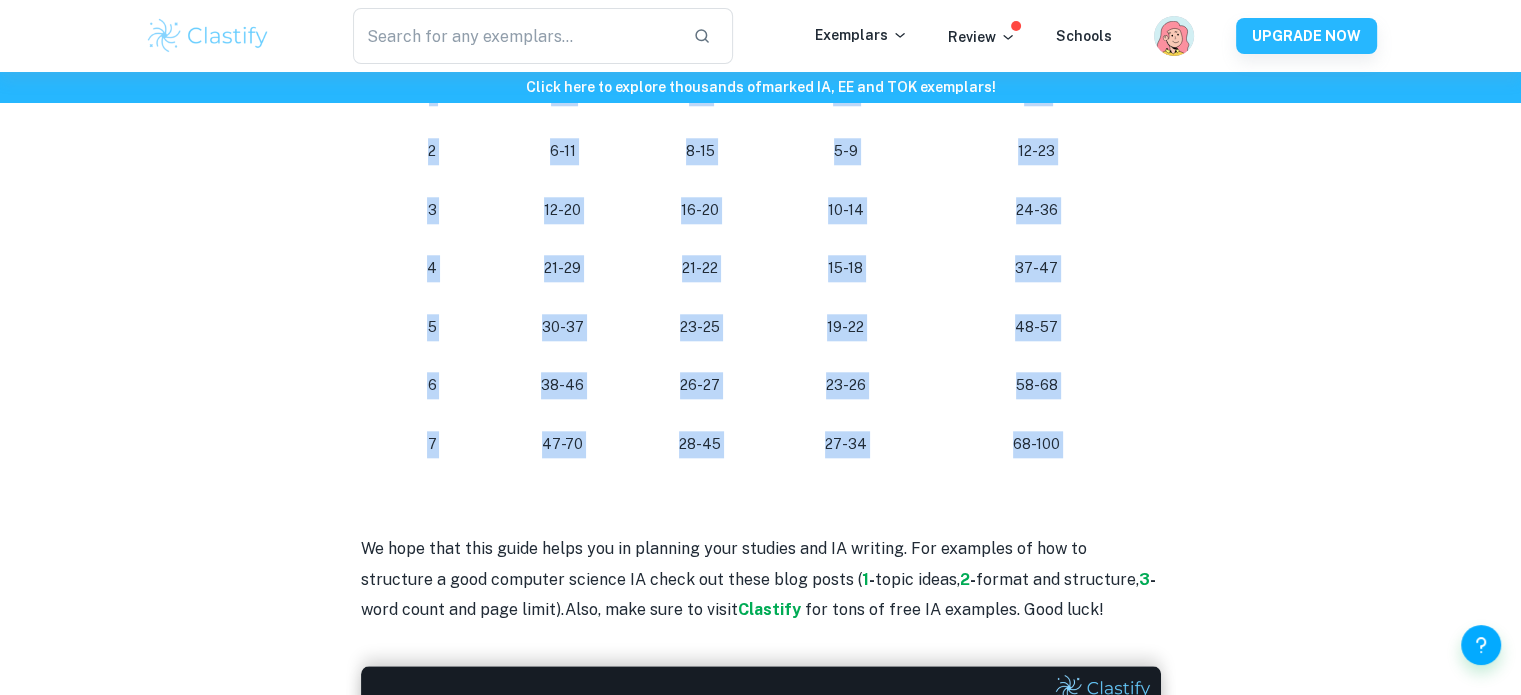 click on "IB Computer Science Grade Boundaries By  [PERSON_NAME] • [DATE] Get feedback on your  Computer Science IA Marked only by official IB examiners Learn more Are you in the process of preparing for your IB Computer Science exams or writing your IA and wondering how you can get the highest score possible? This post is here to help you identify the grade boundaries so you can plan yourself accordingly. Keep in mind that these values change from session to session and hence are only an indicator of the approximate marks you would need for a certain grade, but feel free to use this guide as a planning tool!     IB Computer Science HL Grade Boundaries   The following grade boundaries are  based on official IB [DATE] grade boundaries.   Points needed Grade Paper 1 Paper 2 Paper 3 Solution Final grade (%) 1 0-11 0-10 0-5 0-4 0-13 2 12-23 11-20 6-11 5-9 14-28 3 24-35 [PHONE_NUMBER] [PHONE_NUMBER] [PHONE_NUMBER] [PHONE_NUMBER] [PHONE_NUMBER] [PHONE_NUMBER] [PHONE_NUMBER] [PHONE_NUMBER] [PHONE_NUMBER] [PHONE_NUMBER] [PHONE_NUMBER]" at bounding box center (761, -439) 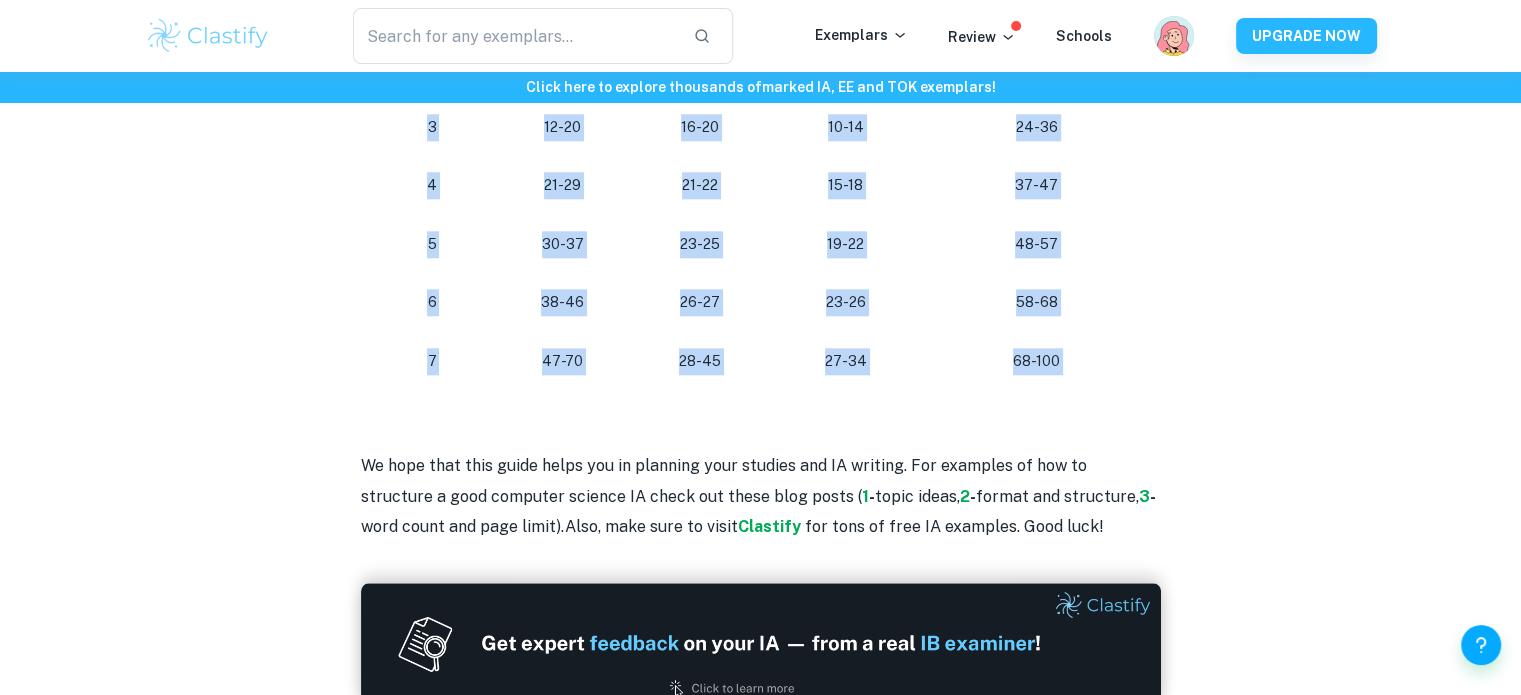 scroll, scrollTop: 2084, scrollLeft: 0, axis: vertical 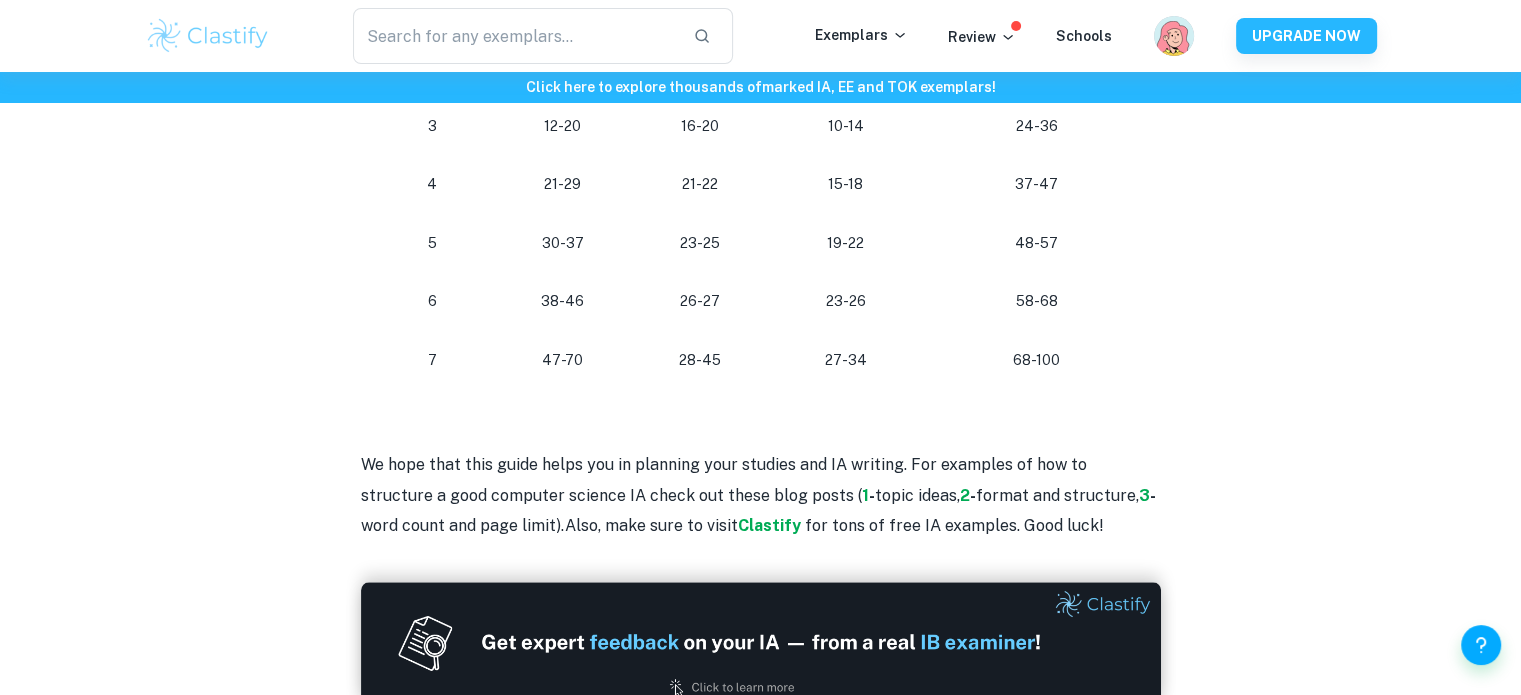 click on "format and structure" at bounding box center [1056, 495] 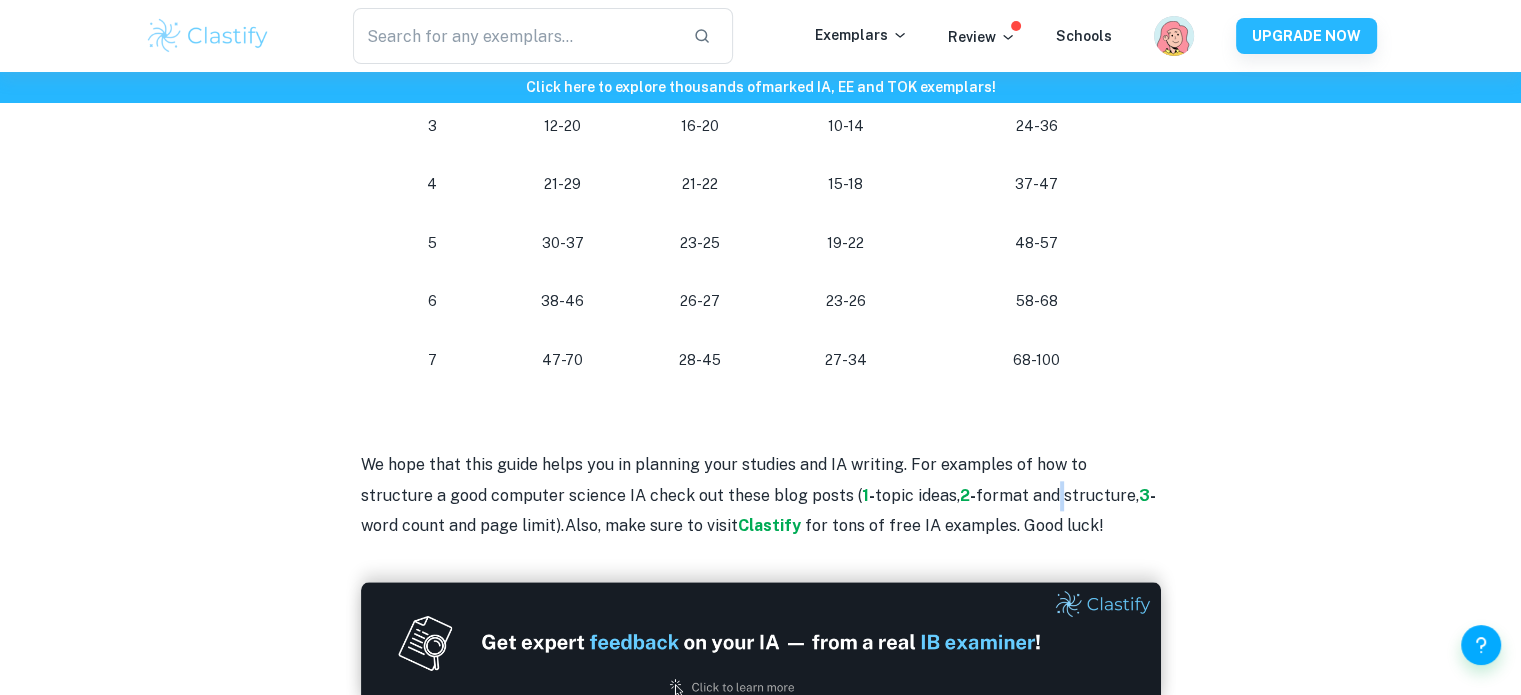 click on "format and structure" at bounding box center [1056, 495] 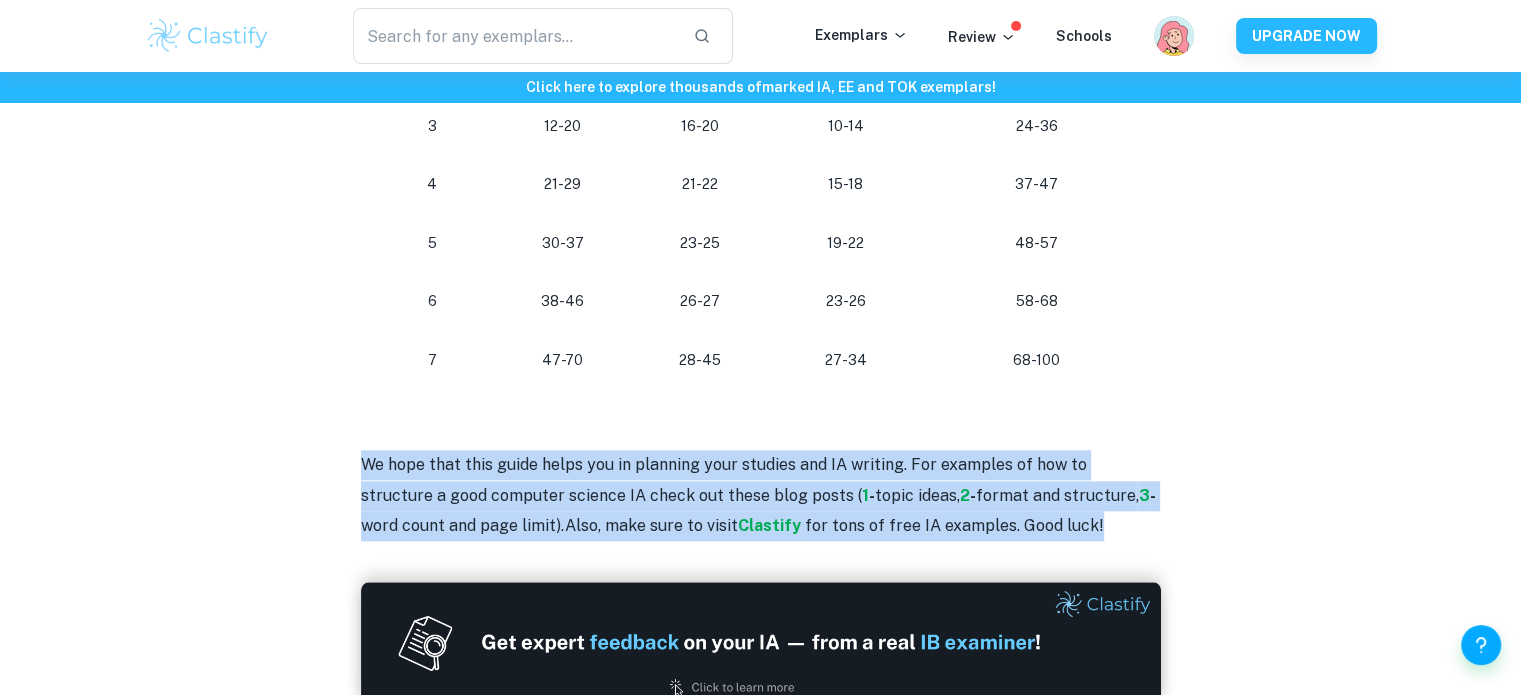click on "format and structure" at bounding box center [1056, 495] 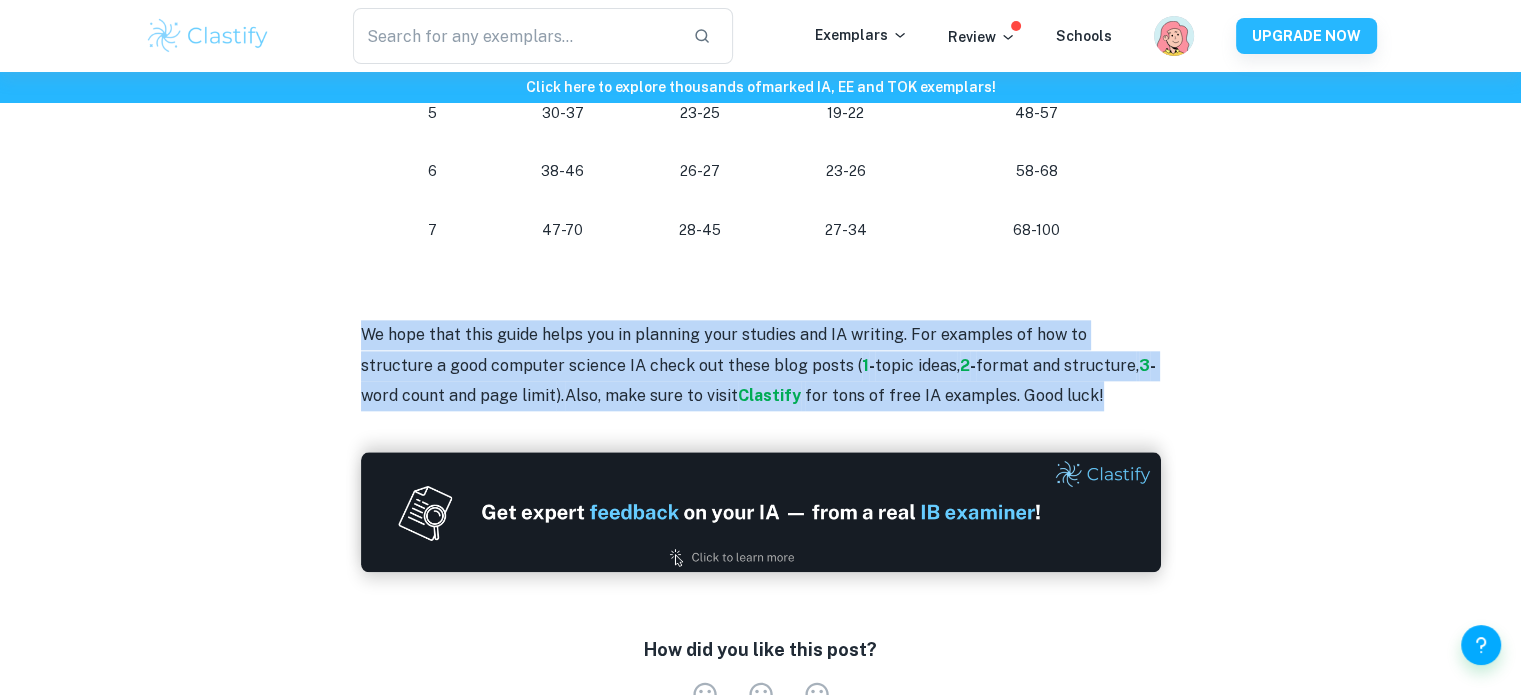 scroll, scrollTop: 2212, scrollLeft: 0, axis: vertical 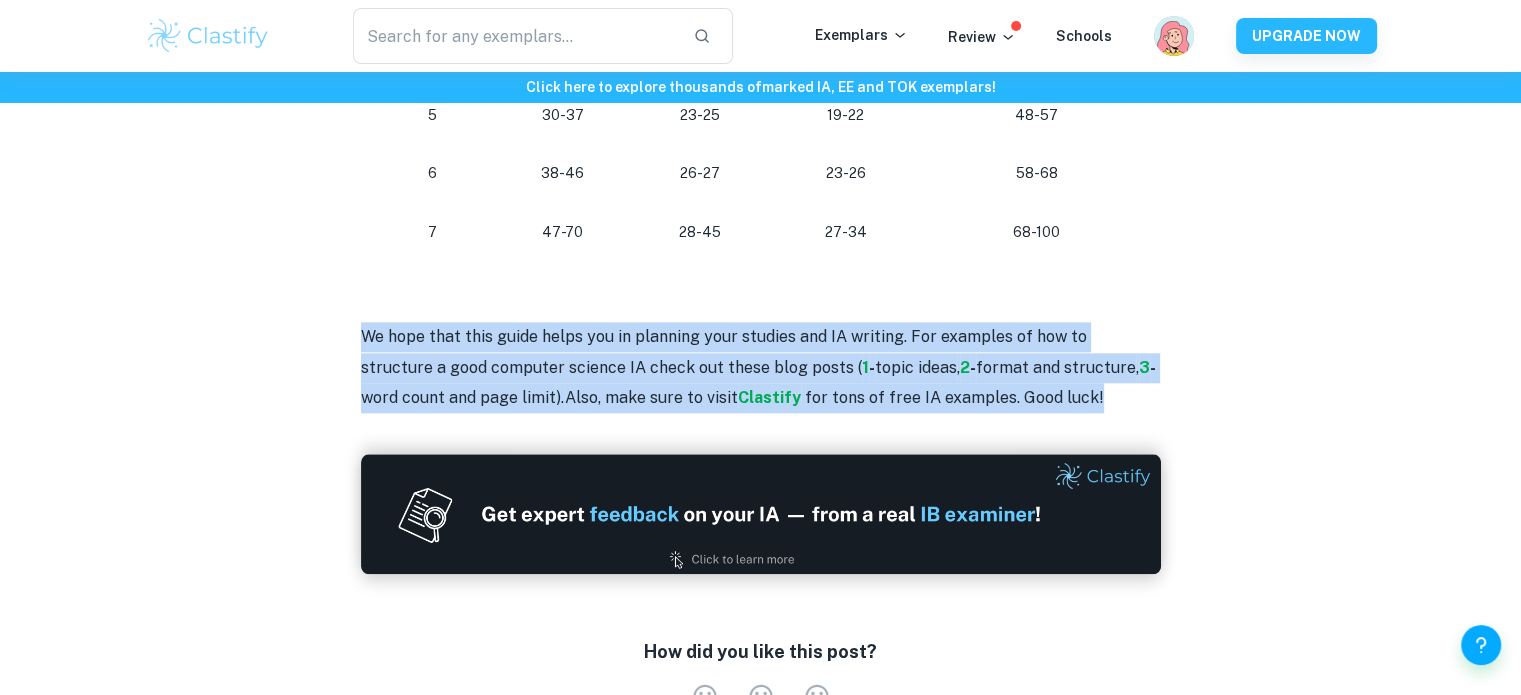 click on "format and structure" at bounding box center [1056, 367] 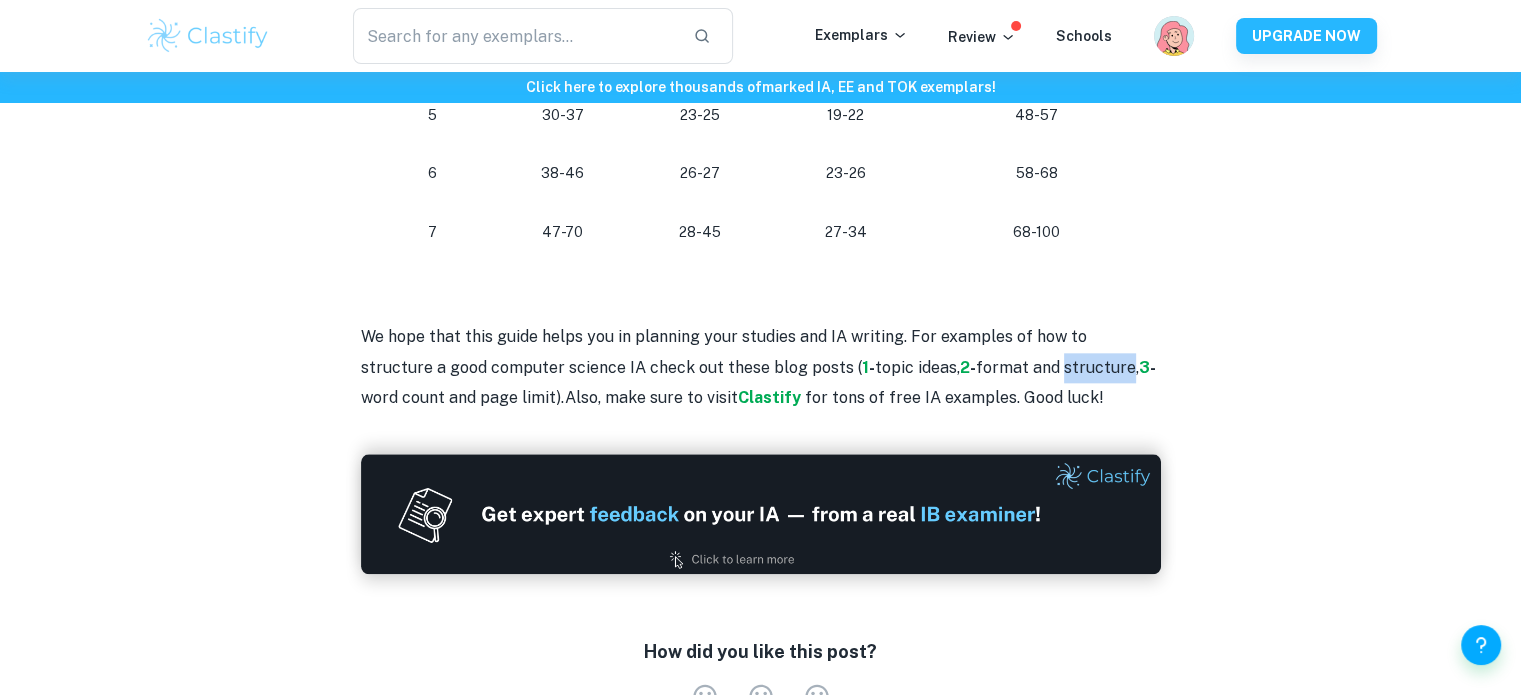 click on "format and structure" at bounding box center [1056, 367] 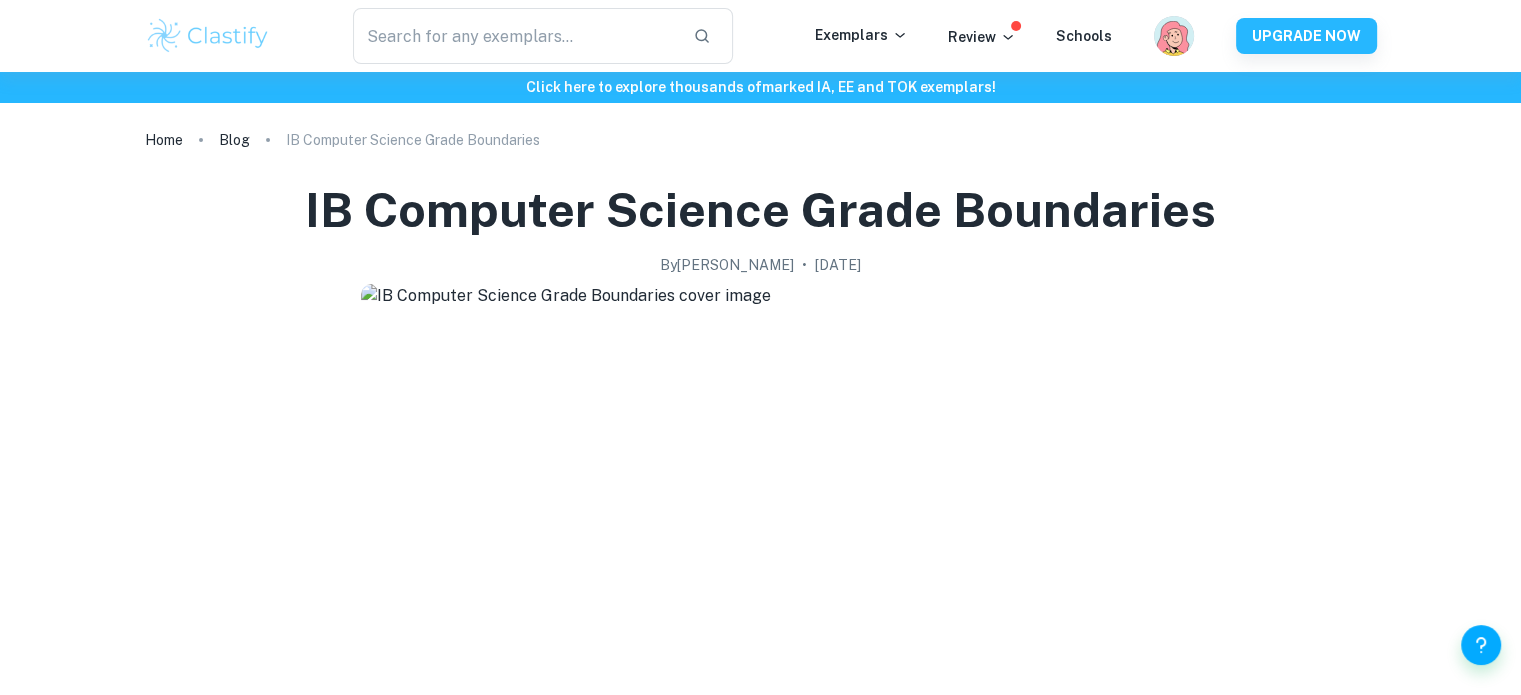 scroll, scrollTop: 0, scrollLeft: 0, axis: both 